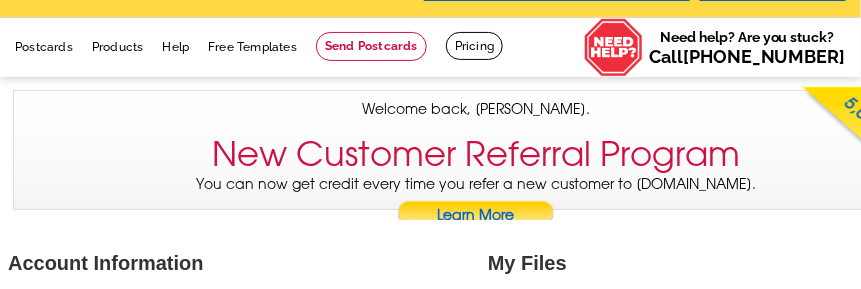 scroll, scrollTop: 100, scrollLeft: 0, axis: vertical 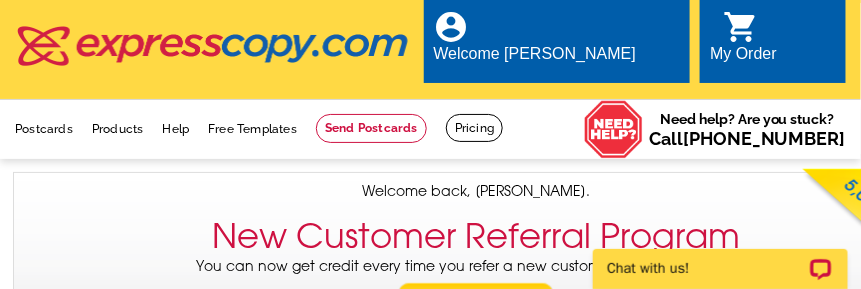 click on "My Order" at bounding box center (743, 59) 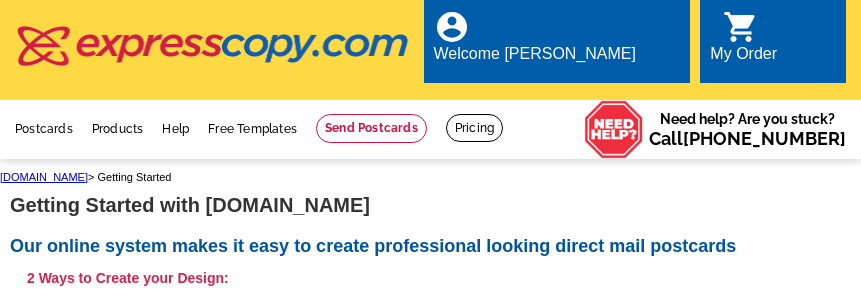 scroll, scrollTop: 0, scrollLeft: 0, axis: both 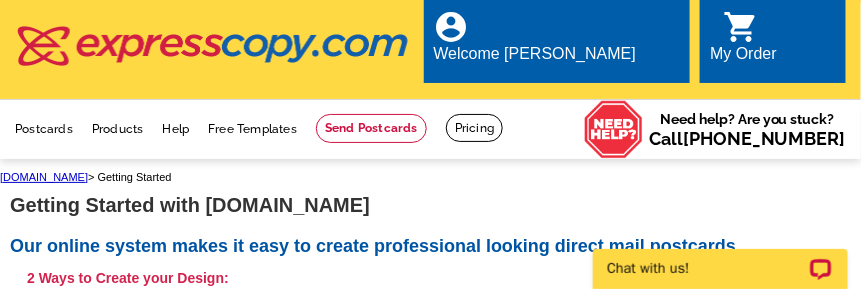 click on "My Order" at bounding box center [743, 59] 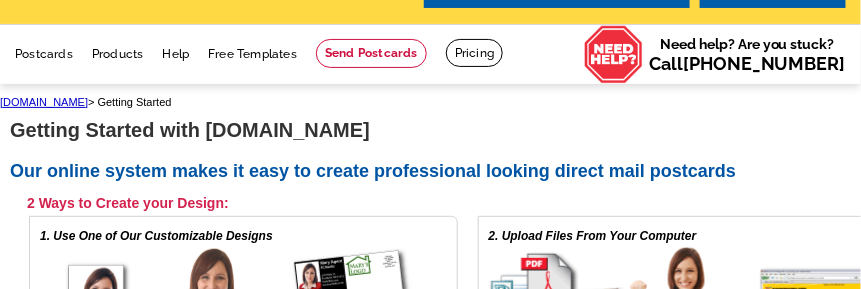 scroll, scrollTop: 200, scrollLeft: 0, axis: vertical 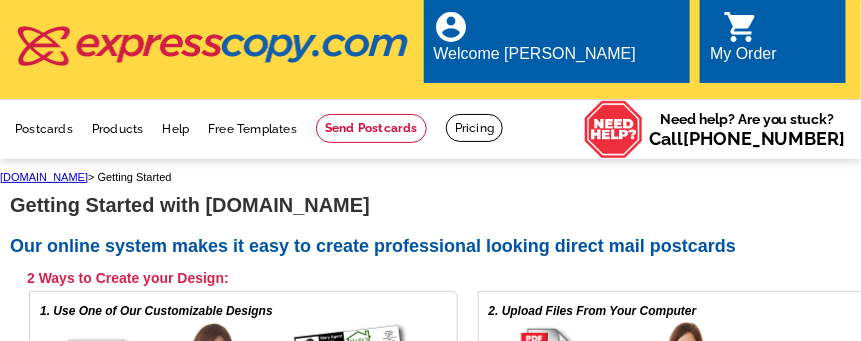click on "expresscopy.com  > Getting Started
Getting Started with expresscopy.com
Our online system makes it easy to create professional looking direct mail postcards
2 Ways to Create your Design:
1. Use One of Our Customizable Designs
No need to worry about print or postal specifications
100s of designs for any business or personal project
Use your own photos and logos, or search our image library
Find your  industry or theme , pick out a design, and you're on your way!
2. Upload Files From Your Computer
Easy-to-follow file specifications
Accepts most common file types...including PDF and Microsoft Publisher!
Saved with your account for future re-use
After reviewing our print specifications,  upload your design !
2 Ways to Create your Mailing List:
Once your postcard is created, your next step will be to choose to whom you want to mail.
1. Upload Your Own Contacts" at bounding box center [480, 648] 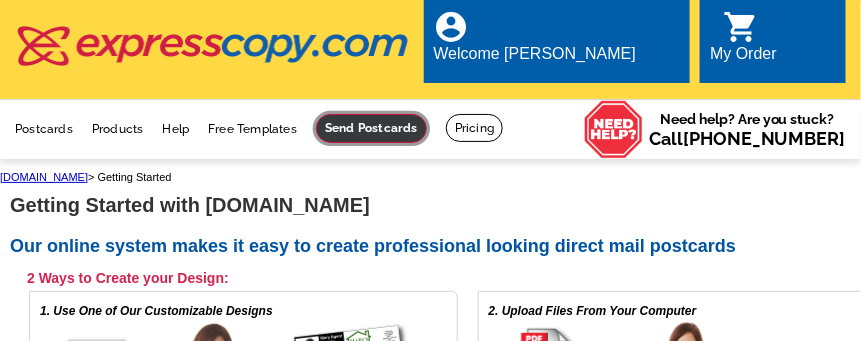 click at bounding box center [371, 128] 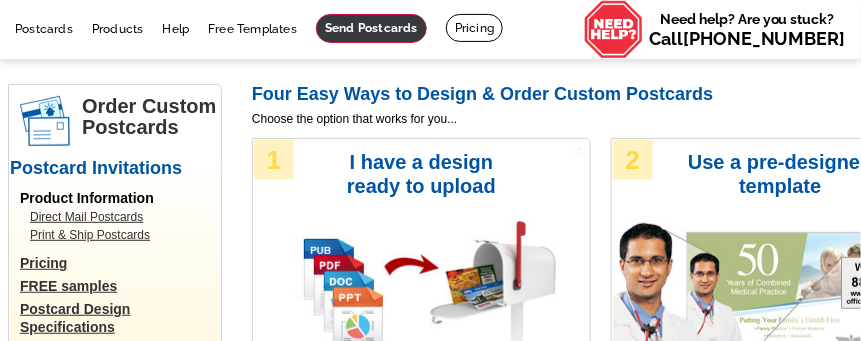 scroll, scrollTop: 192, scrollLeft: 0, axis: vertical 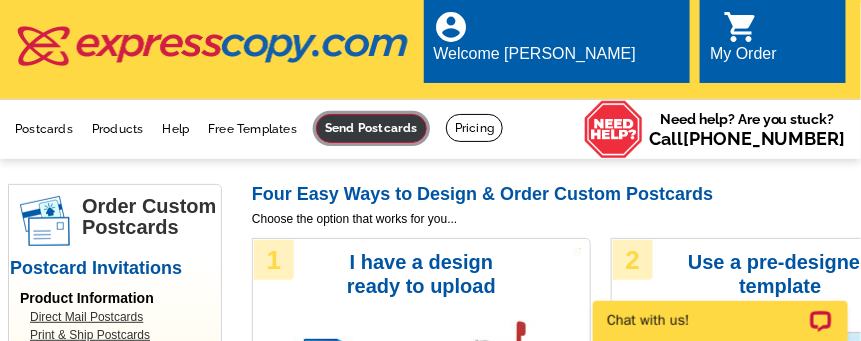 click at bounding box center (371, 128) 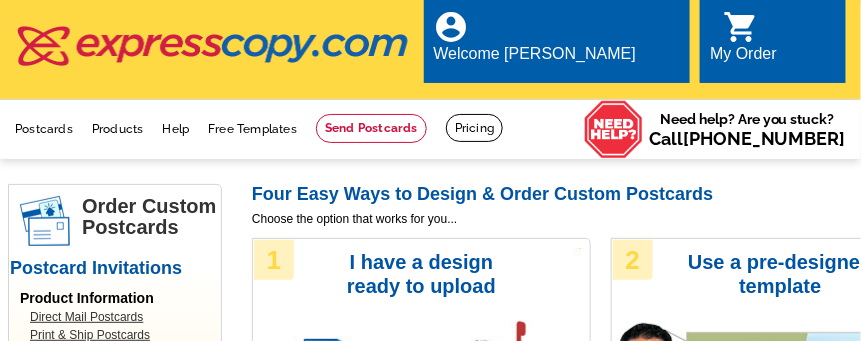 scroll, scrollTop: 69, scrollLeft: 0, axis: vertical 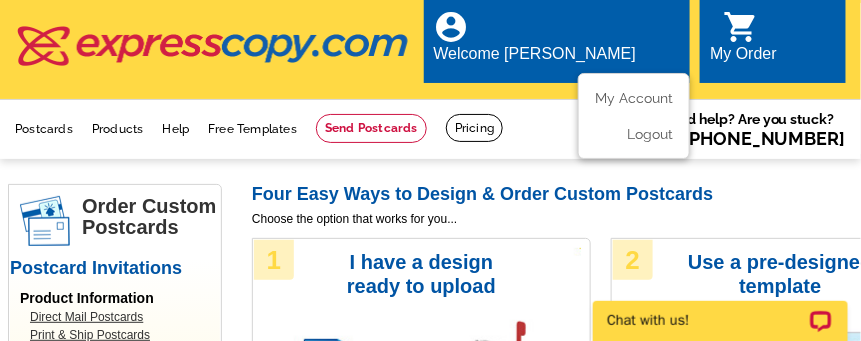 click on "account_circle
Welcome FRAN
My Account Logout" at bounding box center [557, 41] 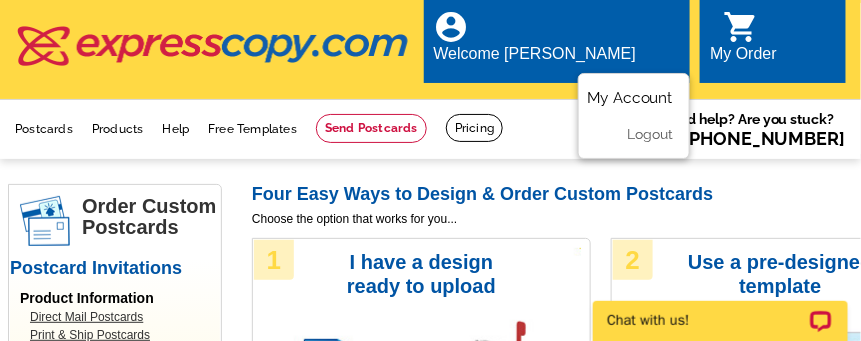 click on "My Account" at bounding box center [631, 97] 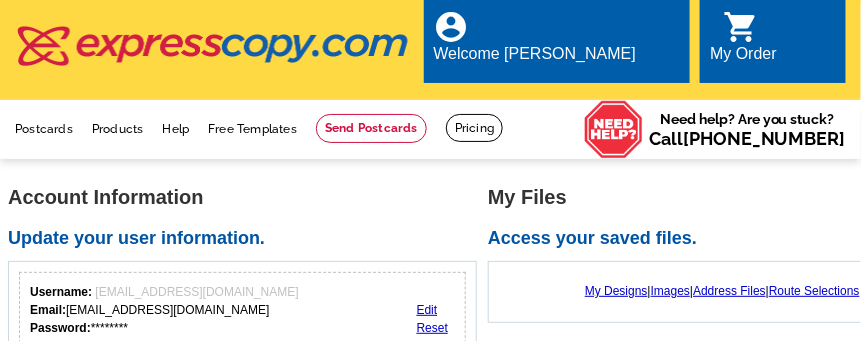 scroll, scrollTop: 59, scrollLeft: 0, axis: vertical 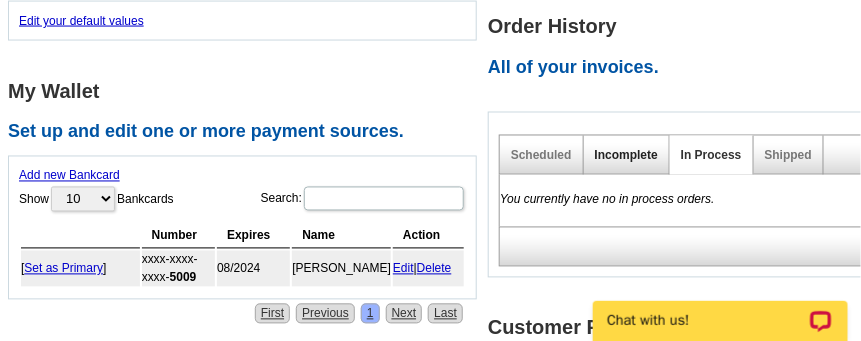 click on "Incomplete" at bounding box center [626, 156] 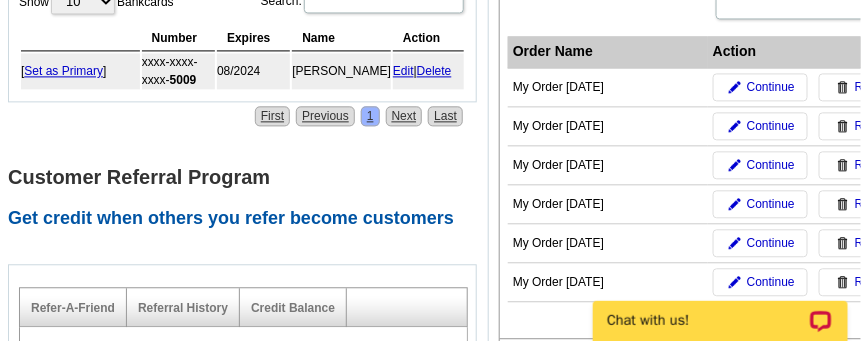 scroll, scrollTop: 900, scrollLeft: 0, axis: vertical 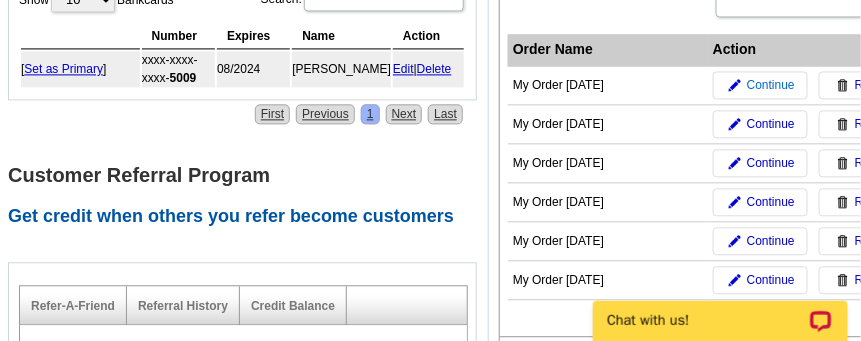 click on "Continue" at bounding box center (771, 85) 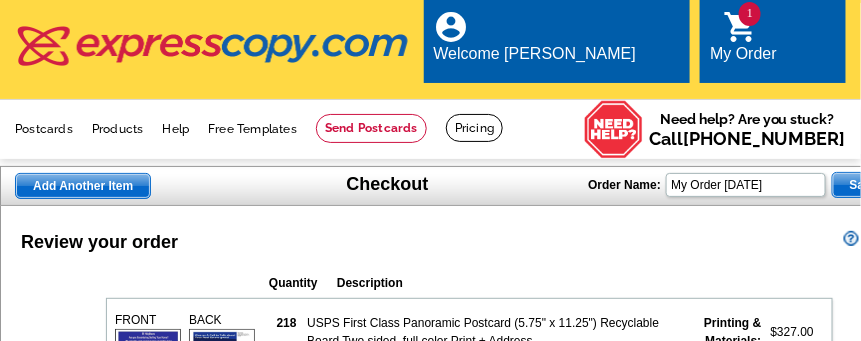 scroll, scrollTop: 200, scrollLeft: 0, axis: vertical 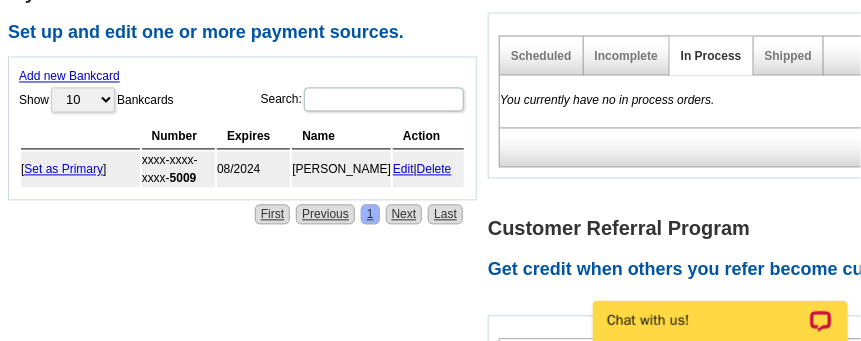 click on "Add new Bankcard" at bounding box center [69, 76] 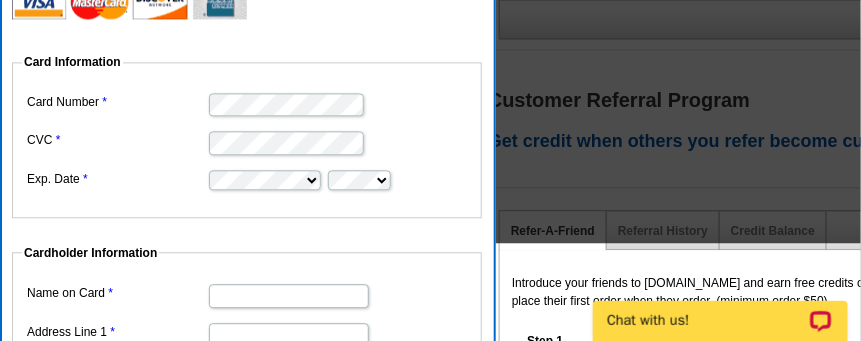 scroll, scrollTop: 800, scrollLeft: 0, axis: vertical 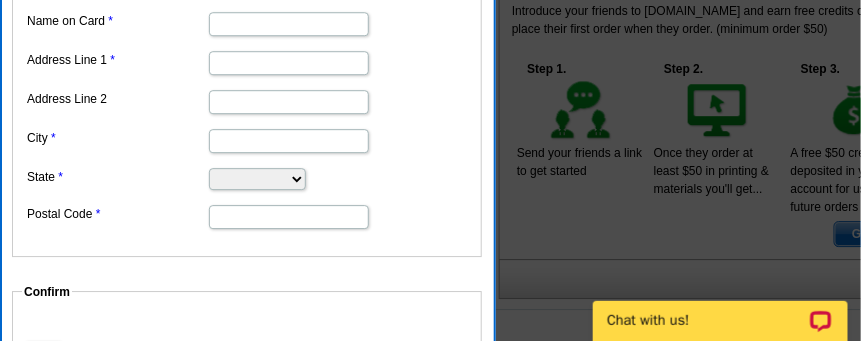 click on "Name on Card" at bounding box center (289, 24) 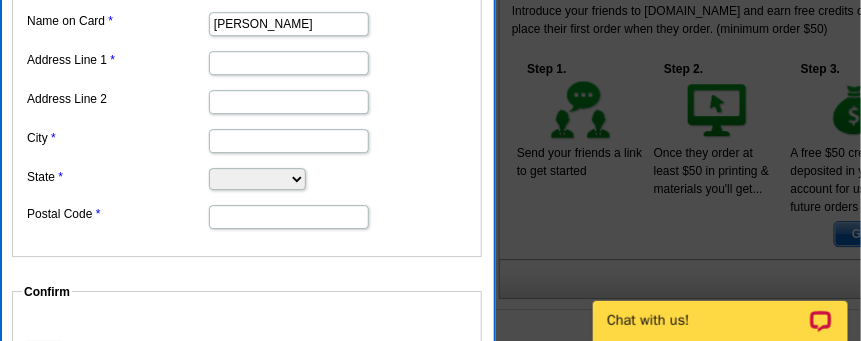 type on "Frances Markowitz" 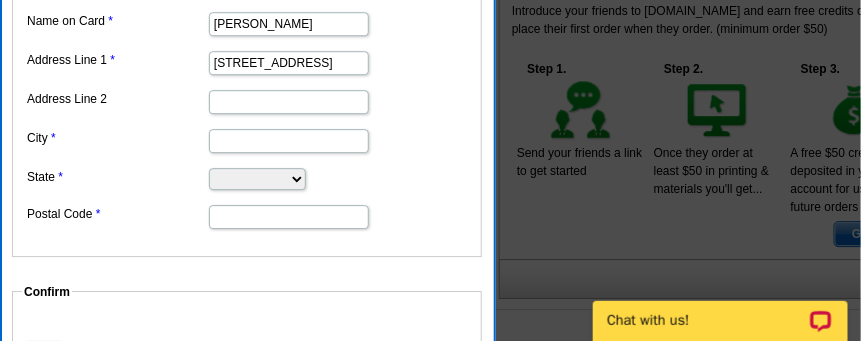 type on "506 Hibiscus Dr" 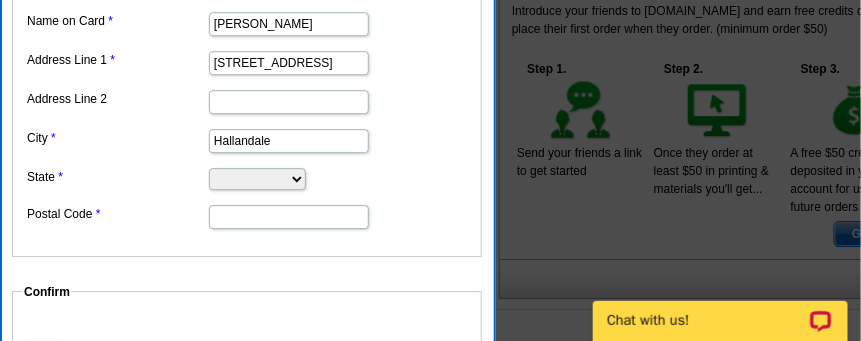 select on "FL" 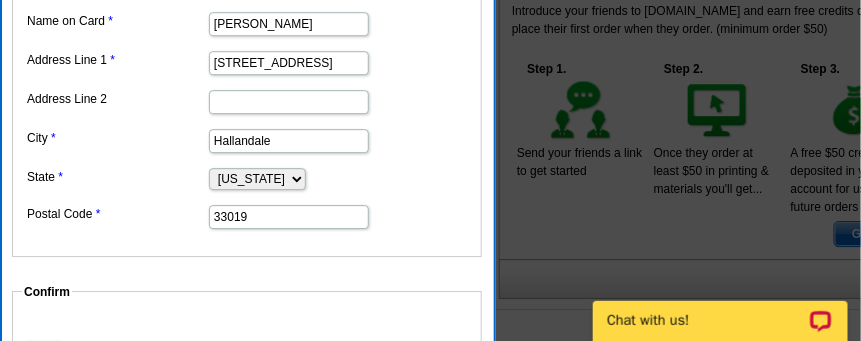click on "33019" at bounding box center (289, 217) 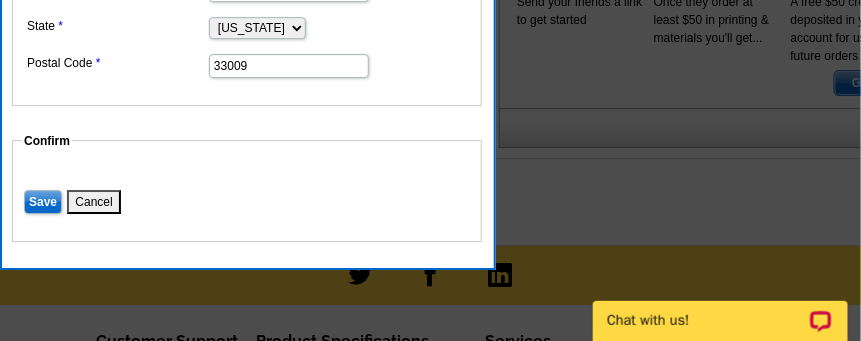 scroll, scrollTop: 1400, scrollLeft: 0, axis: vertical 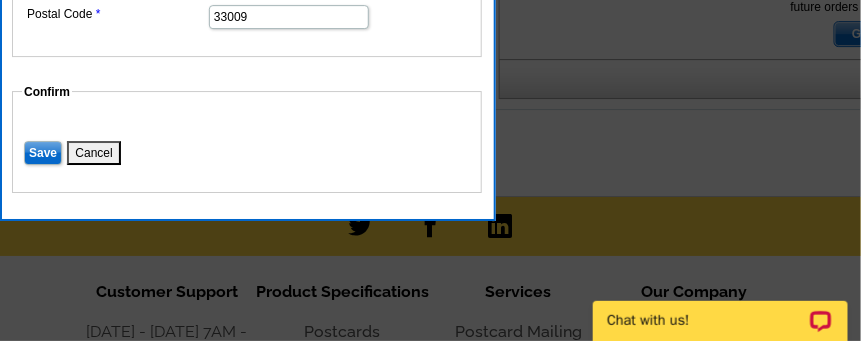 type on "33009" 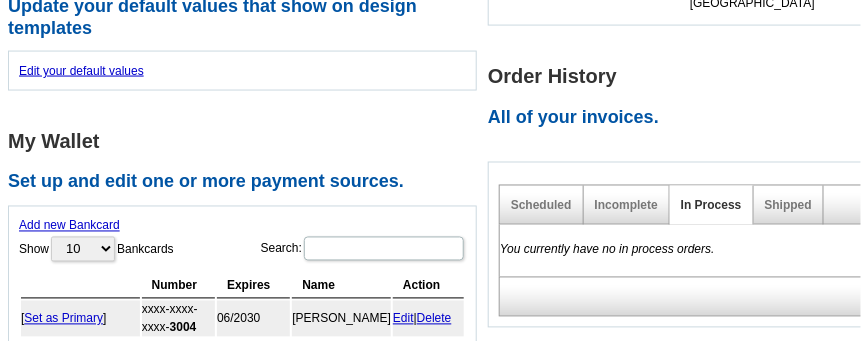 scroll, scrollTop: 596, scrollLeft: 0, axis: vertical 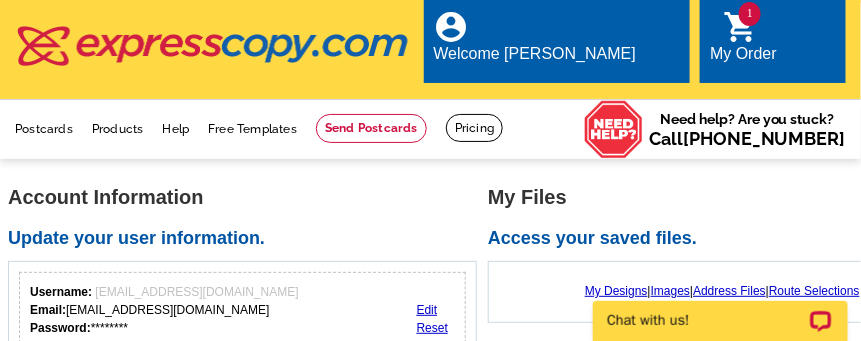 click on "1" at bounding box center (750, 14) 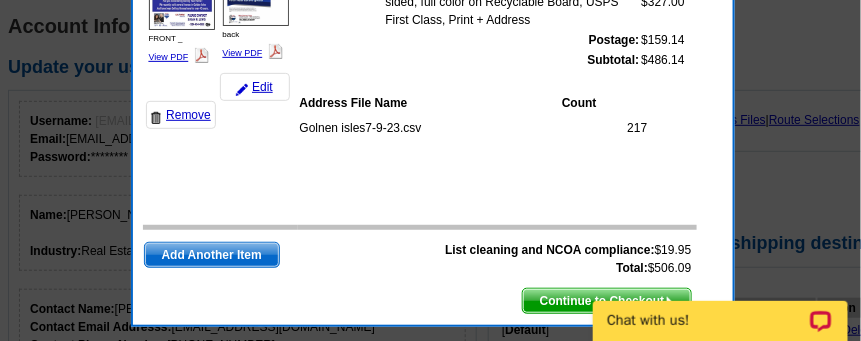 scroll, scrollTop: 200, scrollLeft: 0, axis: vertical 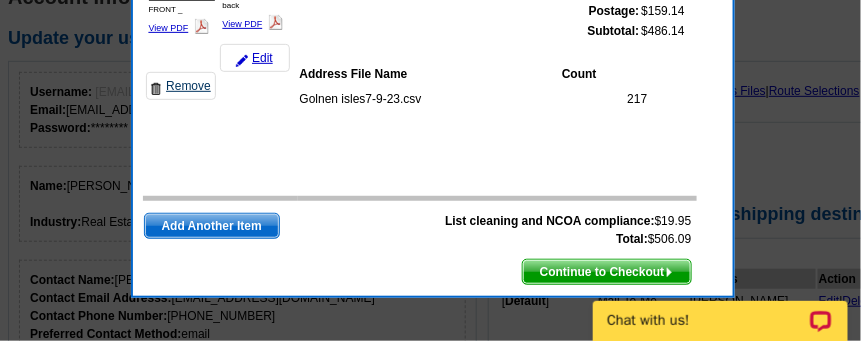 click on "Remove" at bounding box center (181, 86) 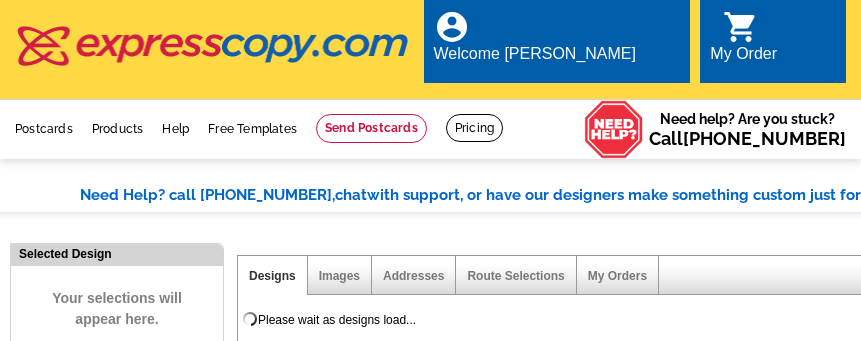 scroll, scrollTop: 0, scrollLeft: 0, axis: both 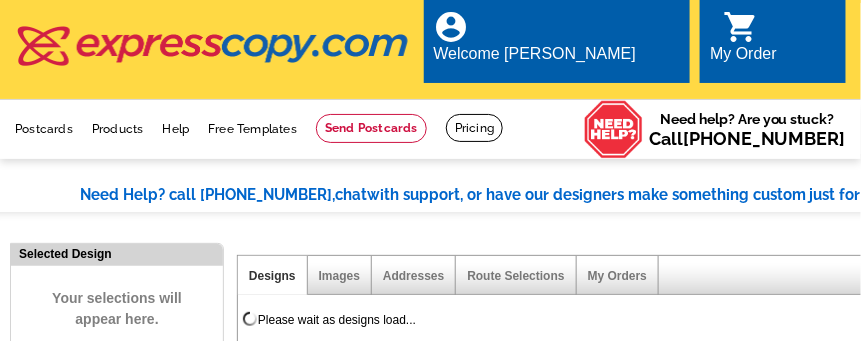 select on "785" 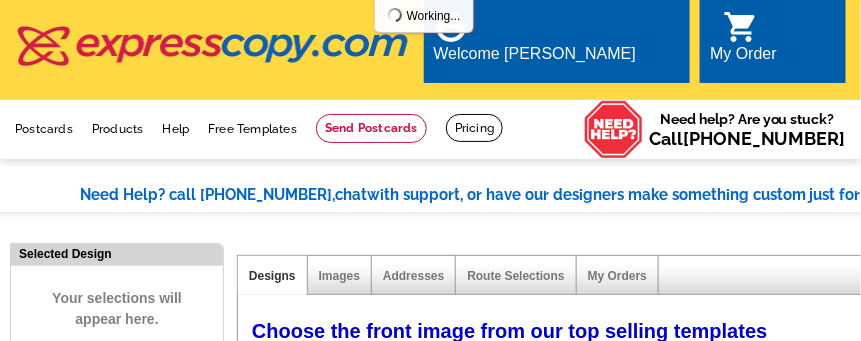 scroll, scrollTop: 139, scrollLeft: 0, axis: vertical 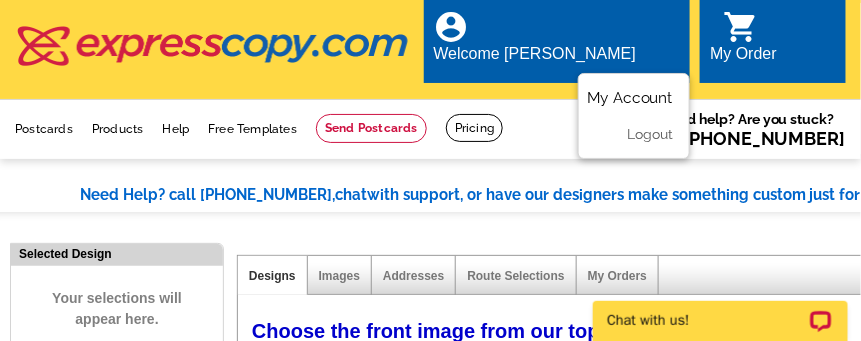 click on "My Account" at bounding box center [631, 97] 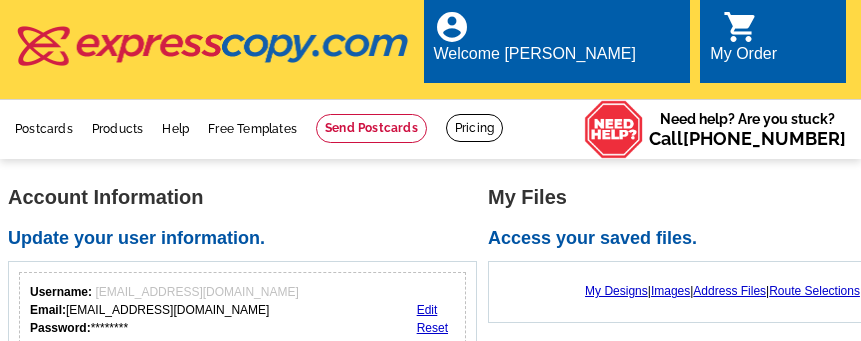 scroll, scrollTop: 0, scrollLeft: 0, axis: both 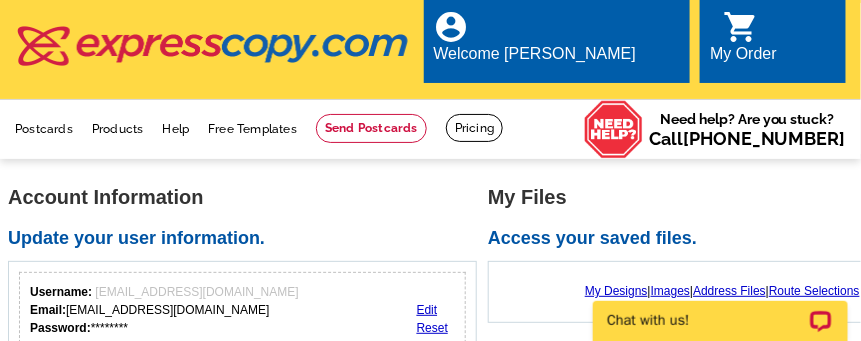 click on "My Order" at bounding box center [743, 59] 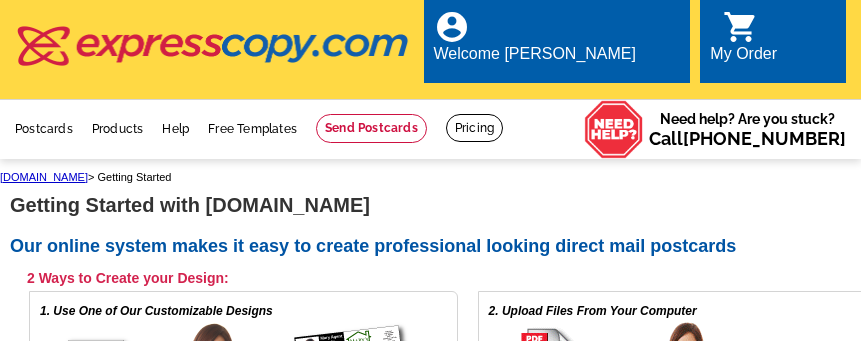 scroll, scrollTop: 0, scrollLeft: 0, axis: both 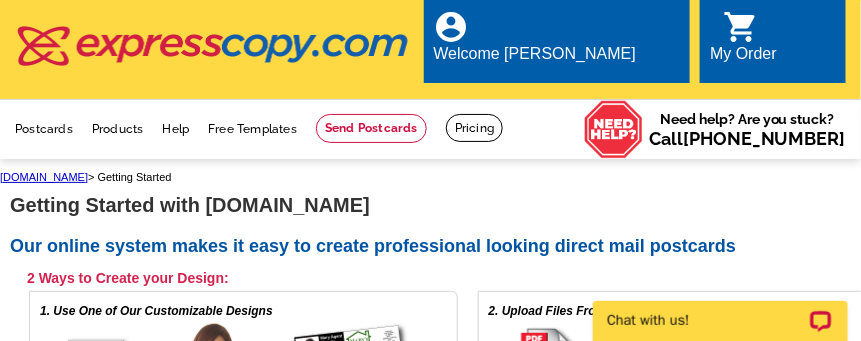 click on "0
shopping_cart
My Order" at bounding box center [743, 44] 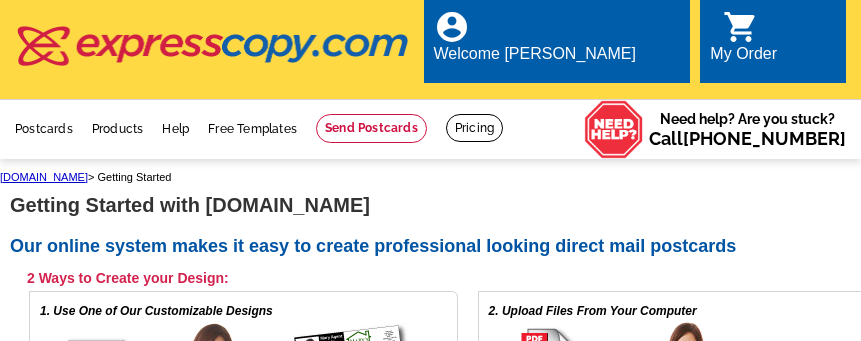 scroll, scrollTop: 0, scrollLeft: 0, axis: both 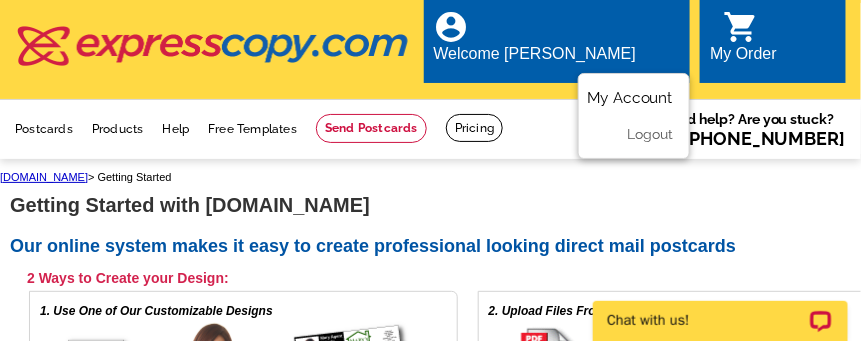 click on "My Account" at bounding box center [631, 97] 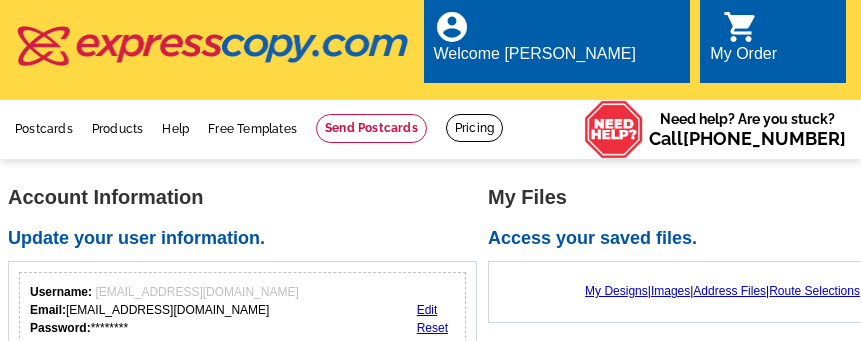 scroll, scrollTop: 0, scrollLeft: 0, axis: both 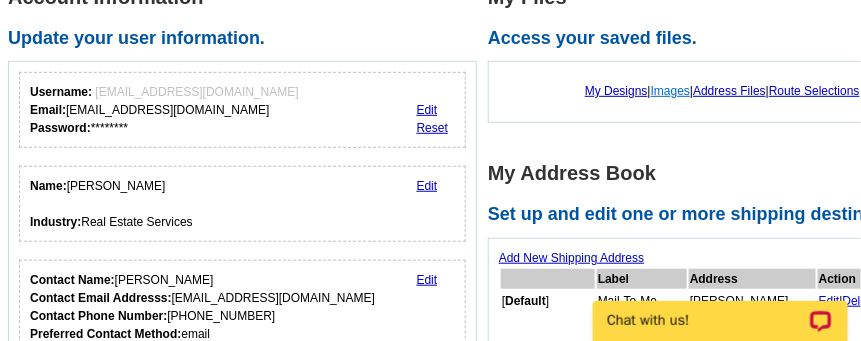 click on "Images" at bounding box center (670, 91) 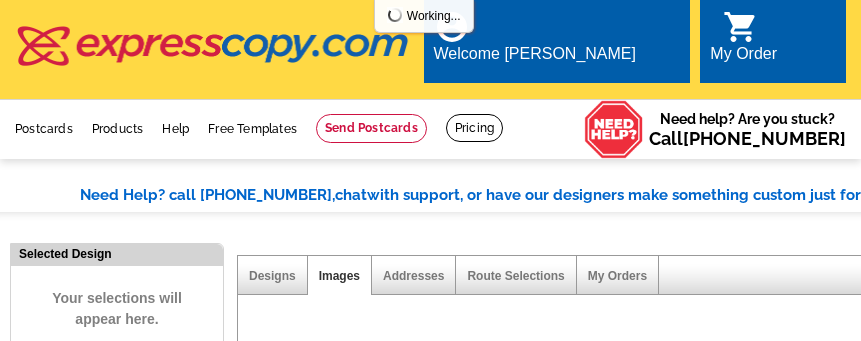 scroll, scrollTop: 0, scrollLeft: 0, axis: both 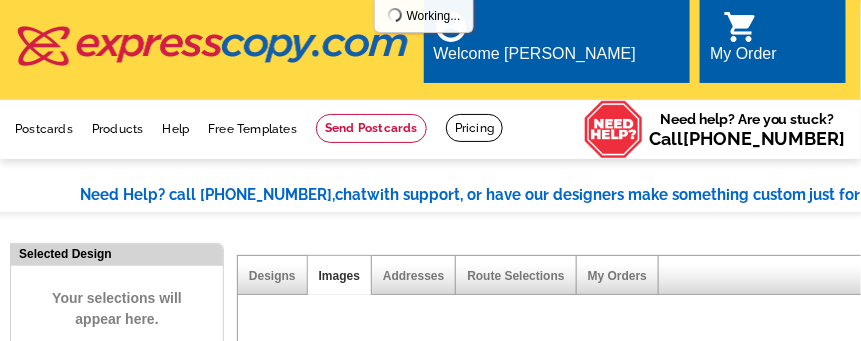 select on "785" 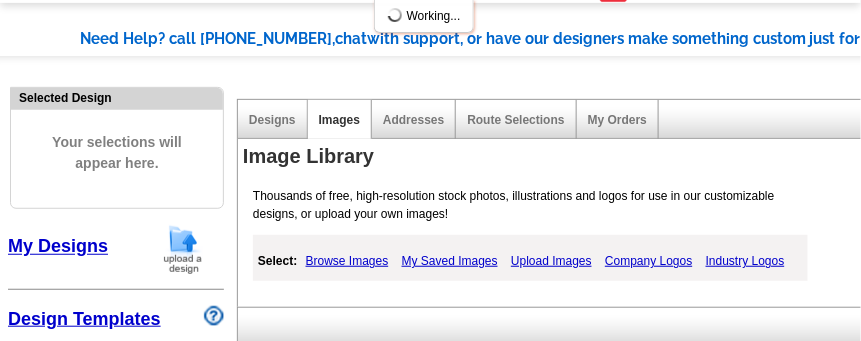 scroll, scrollTop: 200, scrollLeft: 0, axis: vertical 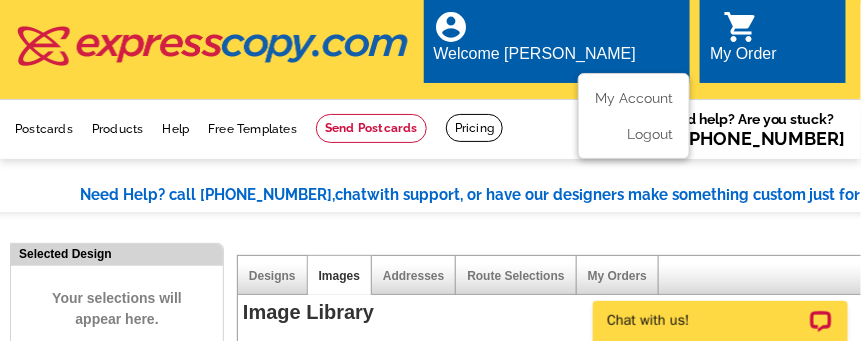 click on "My Account Logout" at bounding box center (634, 116) 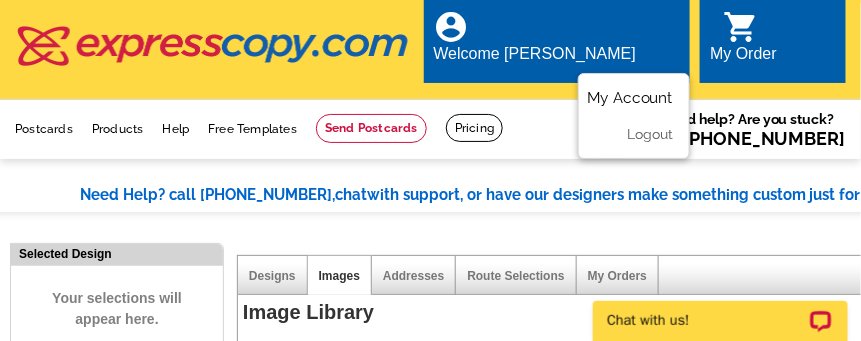 click on "My Account" at bounding box center (631, 97) 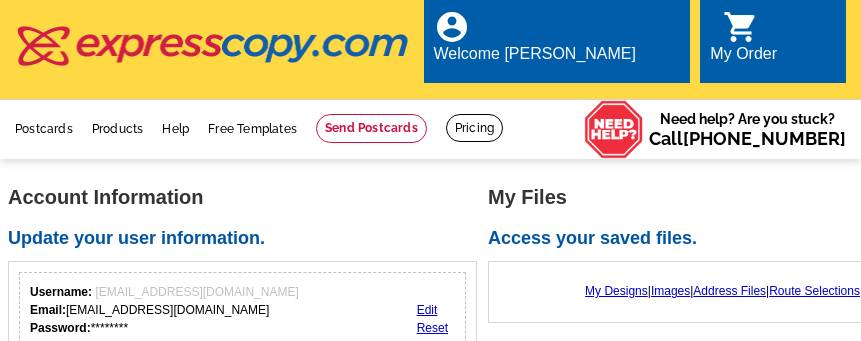 scroll, scrollTop: 0, scrollLeft: 0, axis: both 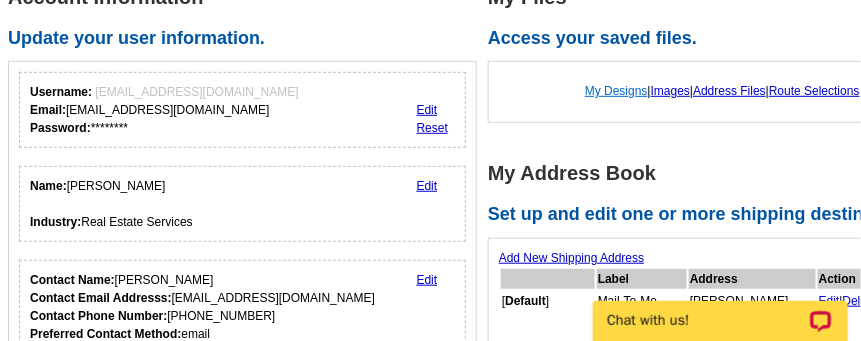 click on "My Designs" at bounding box center (616, 91) 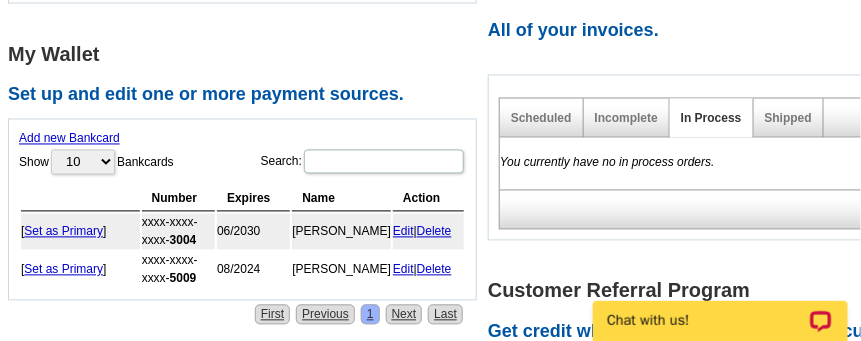 scroll, scrollTop: 800, scrollLeft: 0, axis: vertical 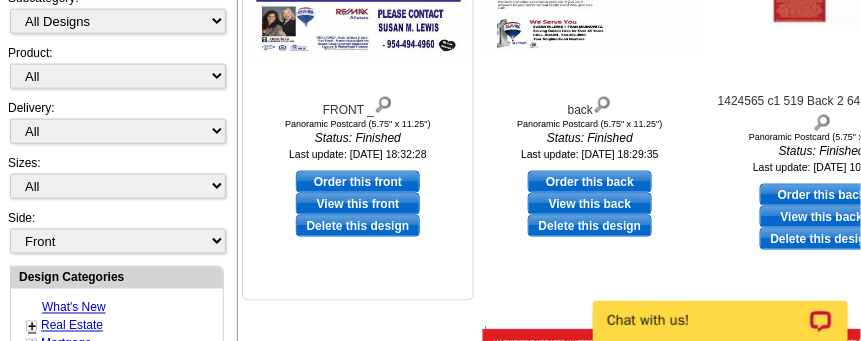 click on "Order this front" at bounding box center [358, 182] 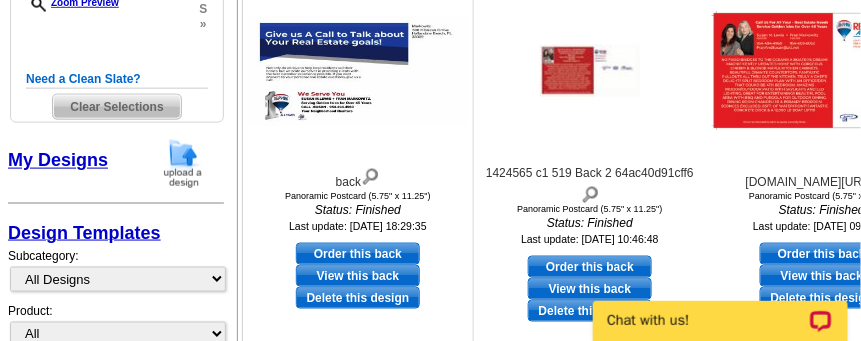scroll, scrollTop: 500, scrollLeft: 0, axis: vertical 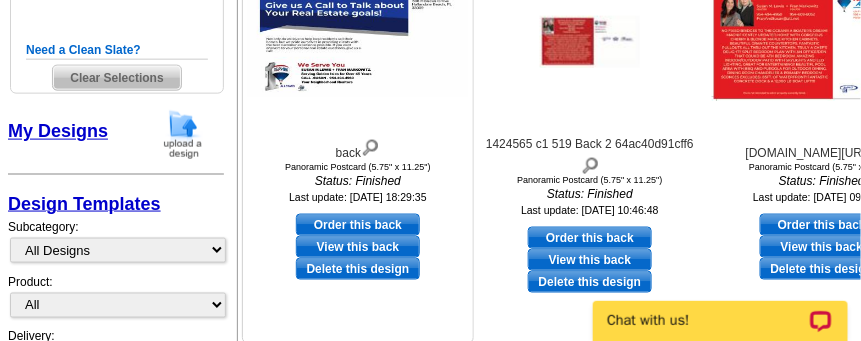 click on "Order this back" at bounding box center [358, 225] 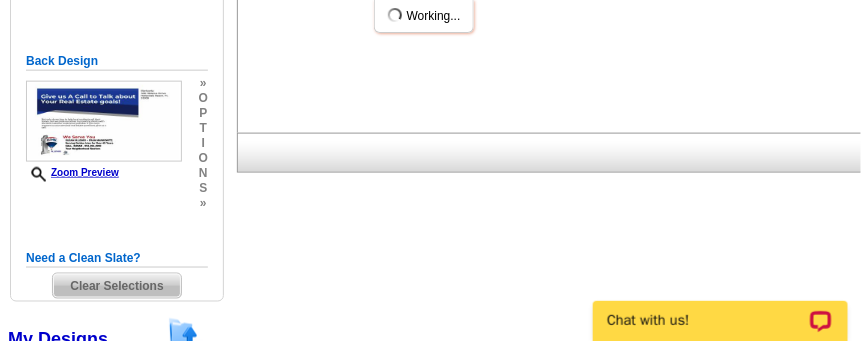 scroll, scrollTop: 0, scrollLeft: 0, axis: both 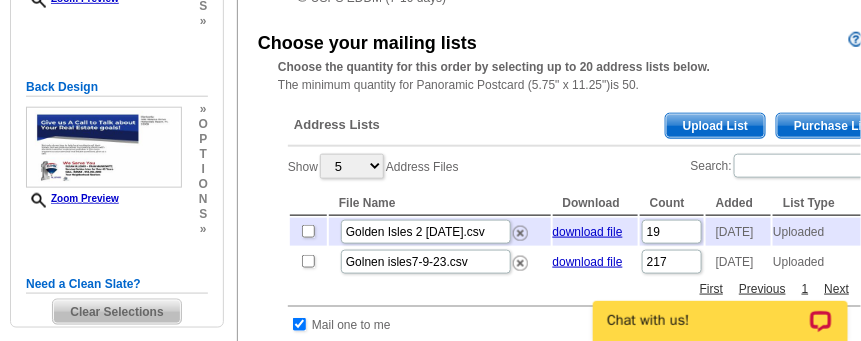 click on "Upload List" at bounding box center [715, 126] 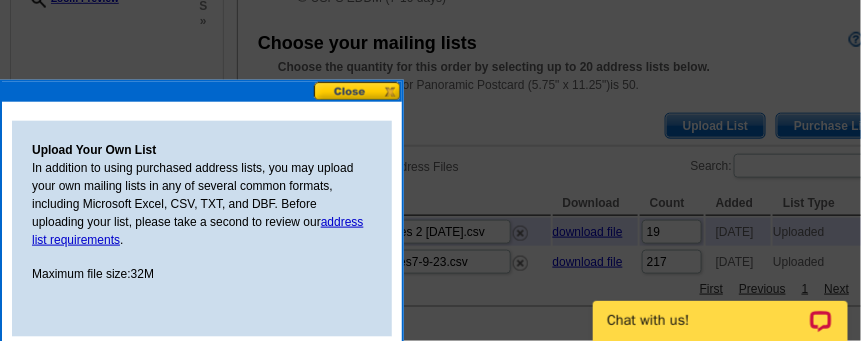 scroll, scrollTop: 0, scrollLeft: 0, axis: both 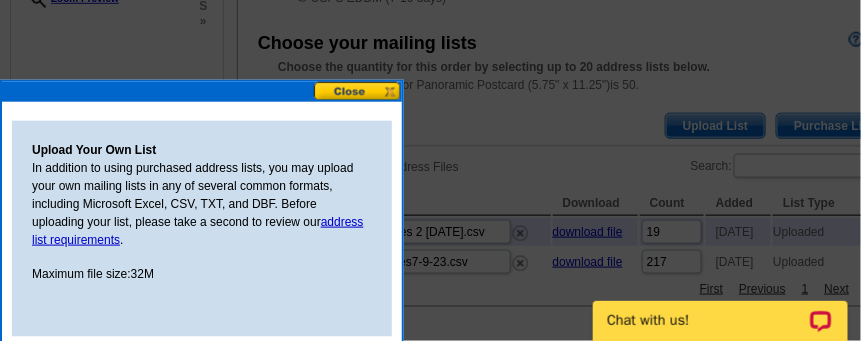 click at bounding box center [358, 91] 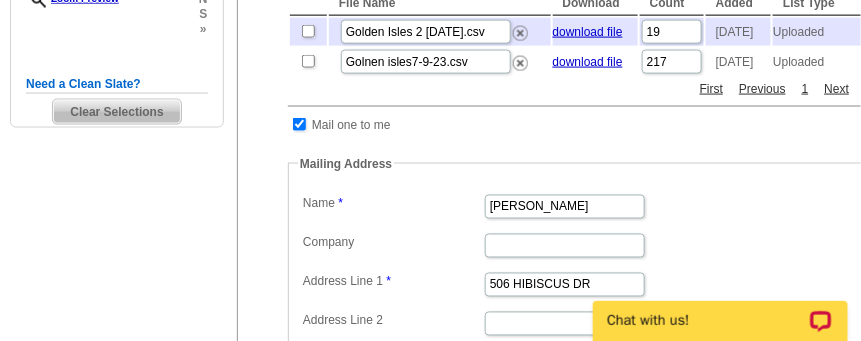 scroll, scrollTop: 500, scrollLeft: 0, axis: vertical 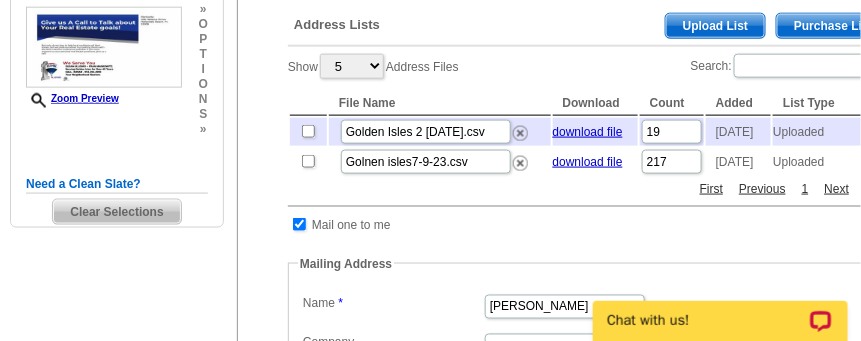 click on "Upload List" at bounding box center [715, 26] 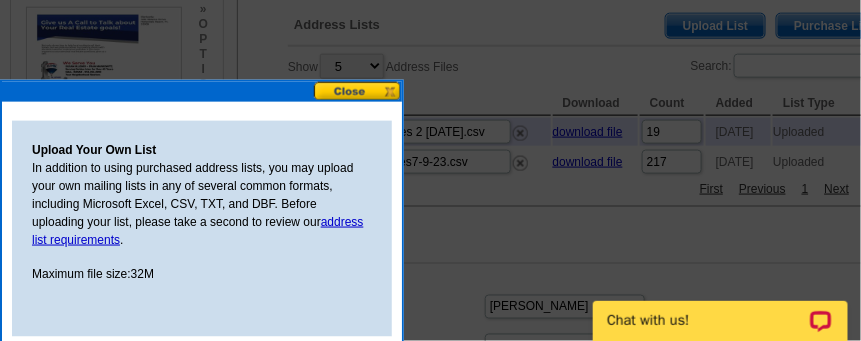 scroll, scrollTop: 0, scrollLeft: 0, axis: both 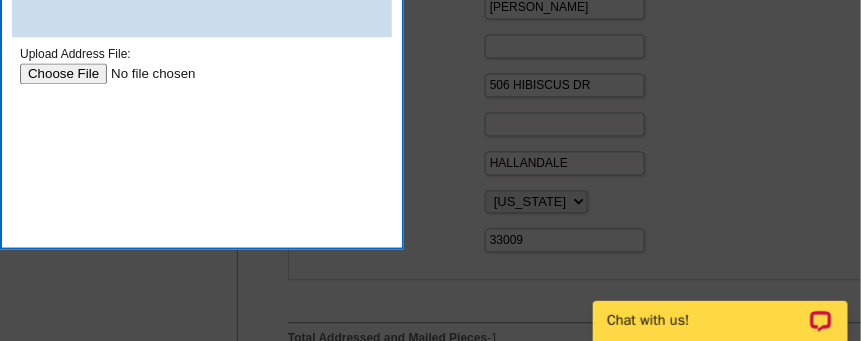 click at bounding box center (146, 72) 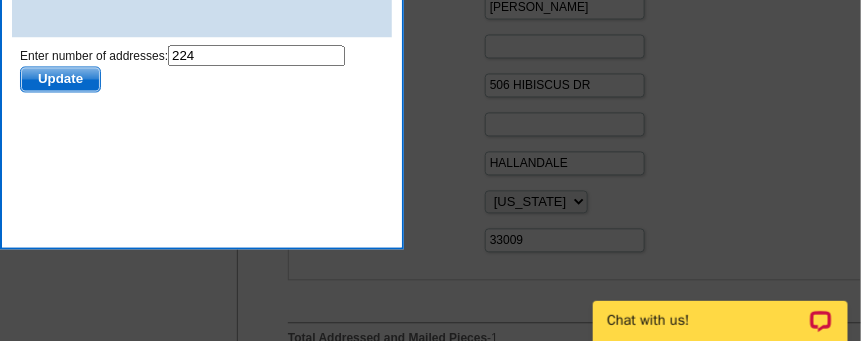 scroll, scrollTop: 0, scrollLeft: 0, axis: both 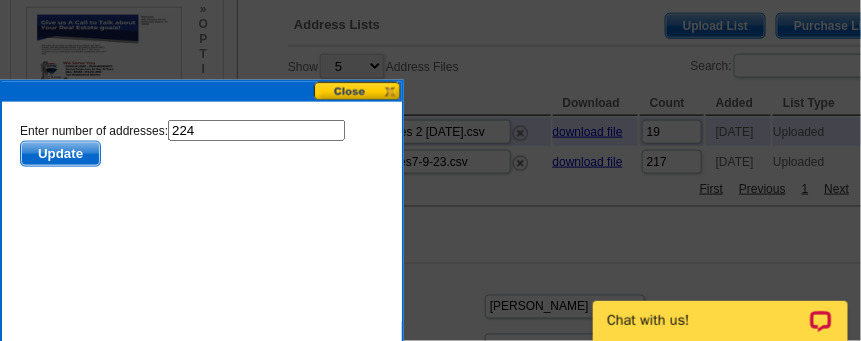 click on "Update" at bounding box center [60, 153] 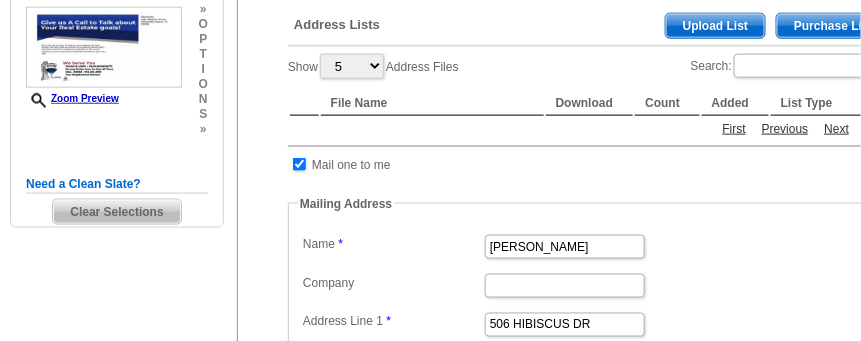 scroll, scrollTop: 500, scrollLeft: 0, axis: vertical 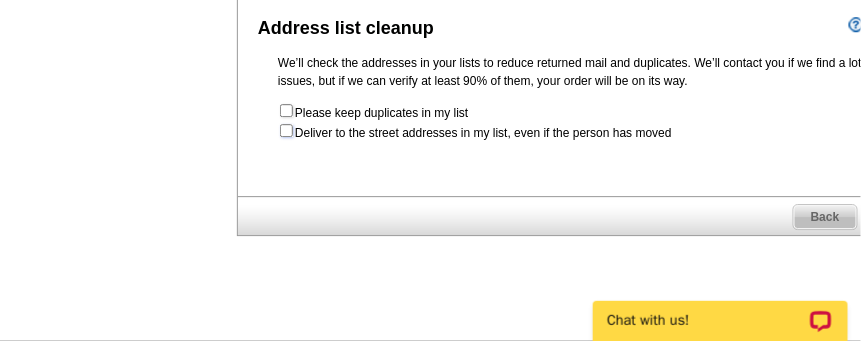 click at bounding box center (286, 130) 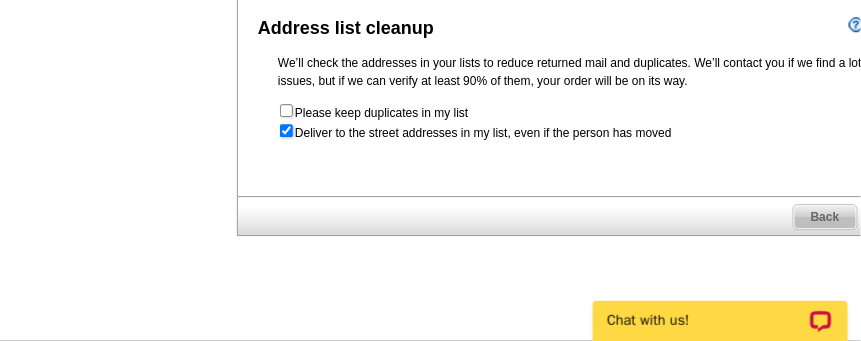 radio on "true" 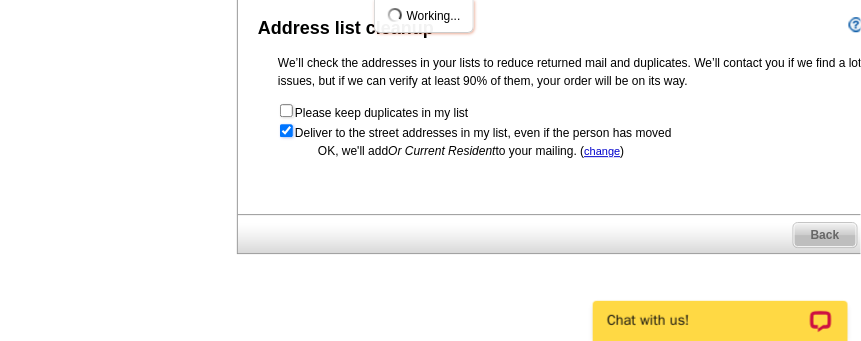 scroll, scrollTop: 0, scrollLeft: 0, axis: both 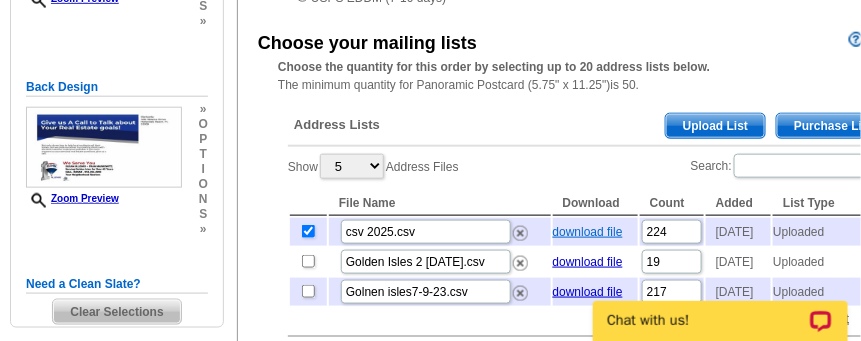 click on "download file" at bounding box center (588, 232) 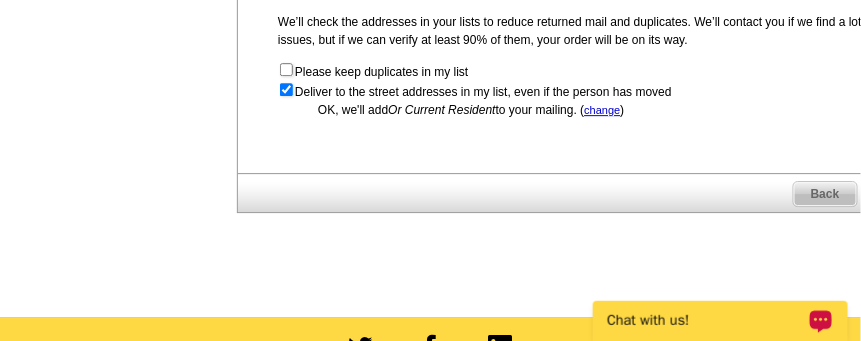 scroll, scrollTop: 1200, scrollLeft: 0, axis: vertical 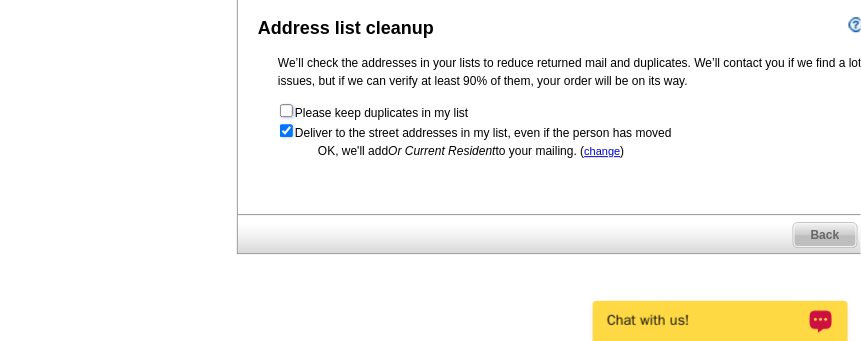 click at bounding box center (286, 110) 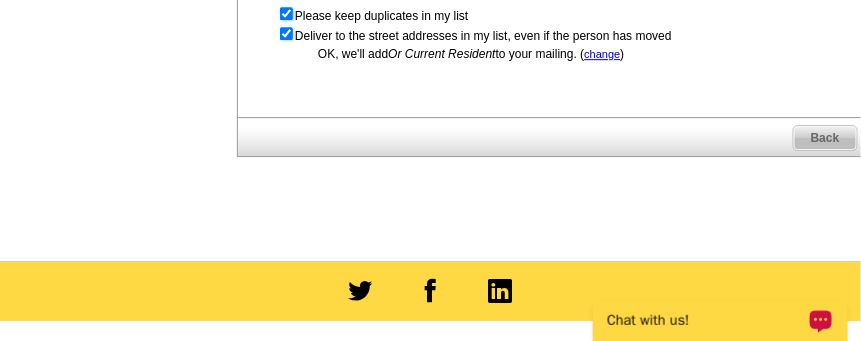 scroll, scrollTop: 1400, scrollLeft: 0, axis: vertical 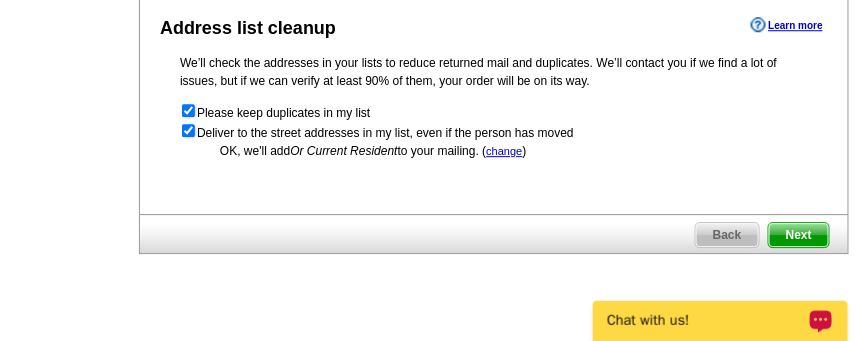 click on "Next" at bounding box center [799, 235] 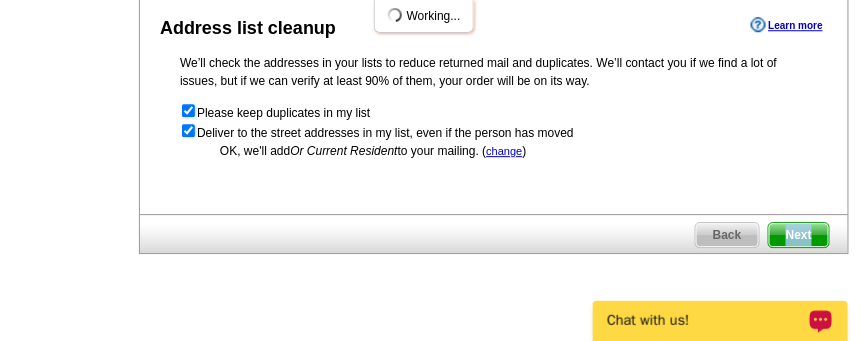 click on "Next" at bounding box center [799, 235] 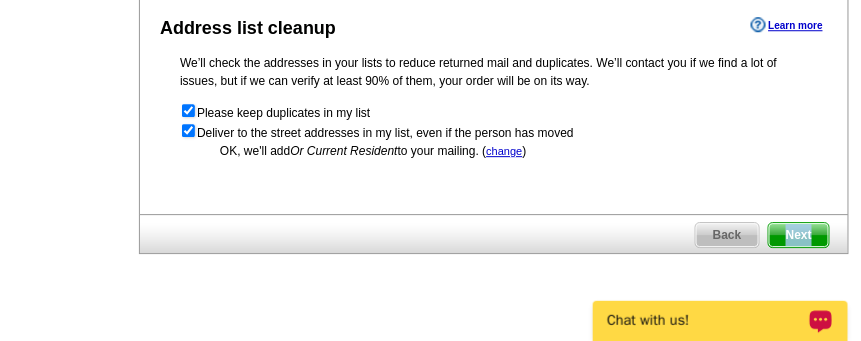 click on "Next" at bounding box center [799, 235] 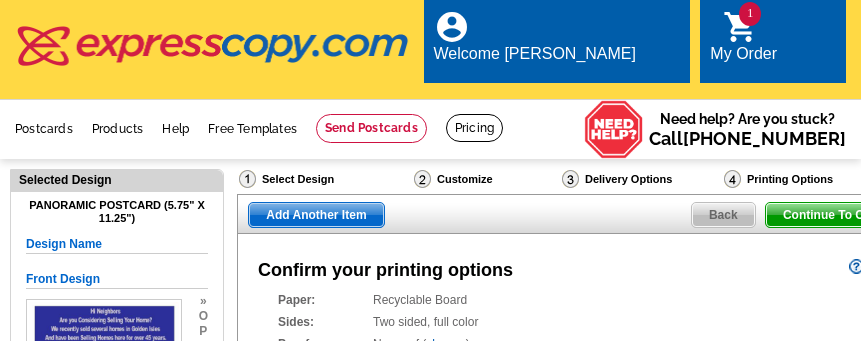 scroll, scrollTop: 0, scrollLeft: 0, axis: both 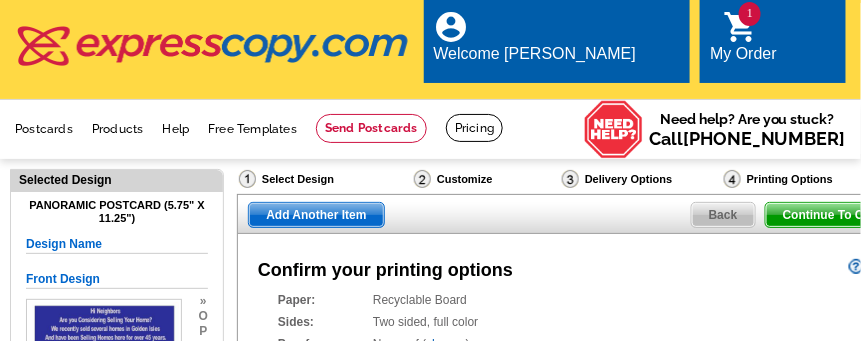 radio on "false" 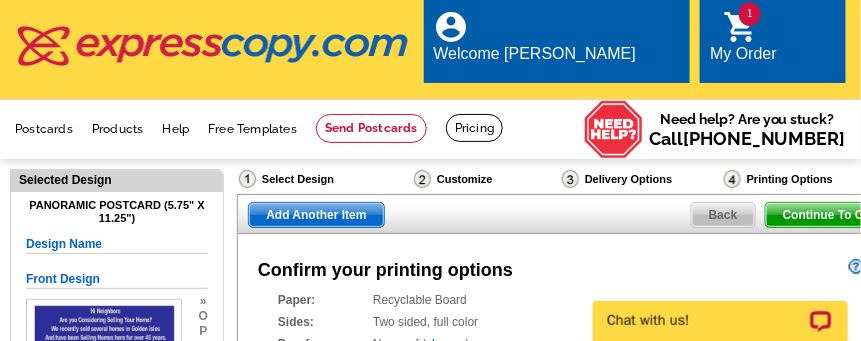 scroll, scrollTop: 0, scrollLeft: 0, axis: both 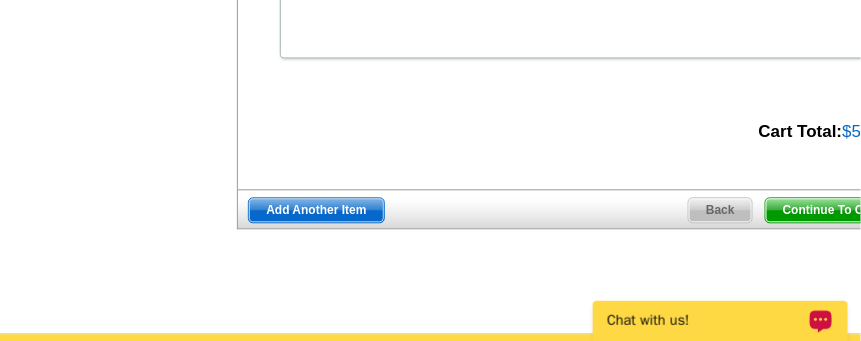 drag, startPoint x: 583, startPoint y: 319, endPoint x: 608, endPoint y: 320, distance: 25.019993 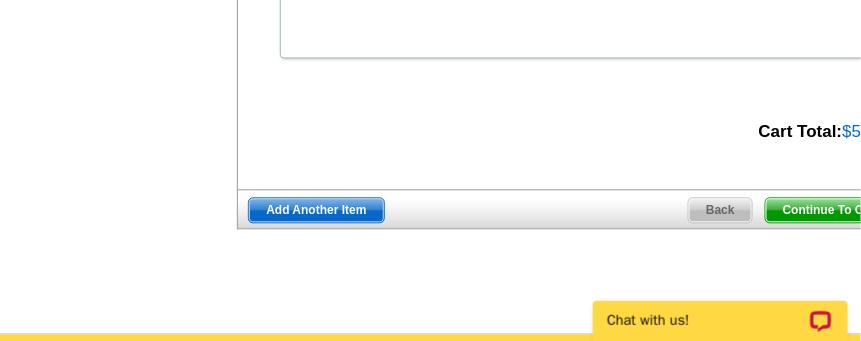 click on "Continue To Checkout" at bounding box center (846, 210) 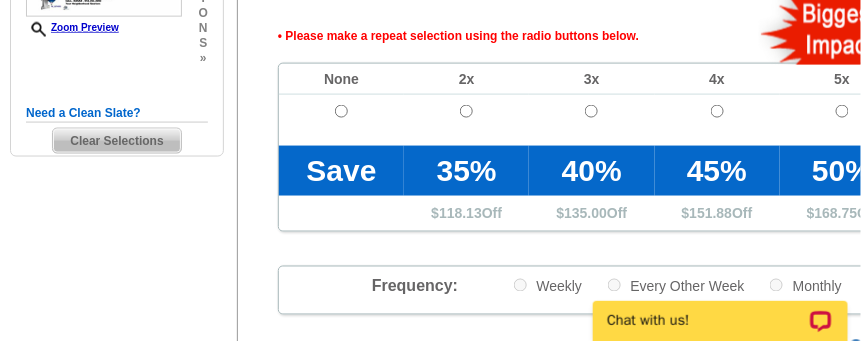 scroll, scrollTop: 540, scrollLeft: 0, axis: vertical 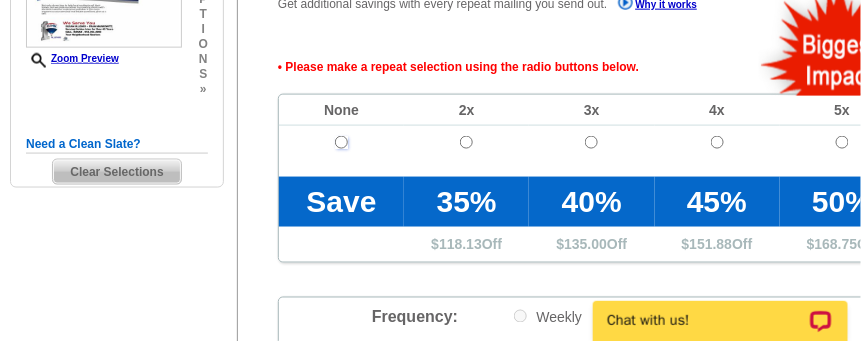 click at bounding box center [341, 142] 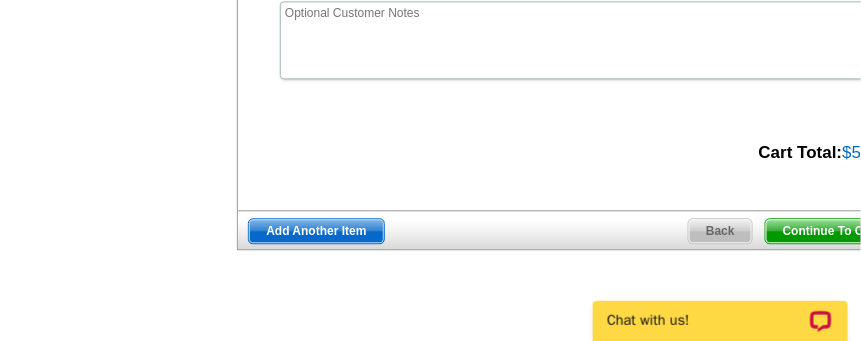 scroll, scrollTop: 1040, scrollLeft: 0, axis: vertical 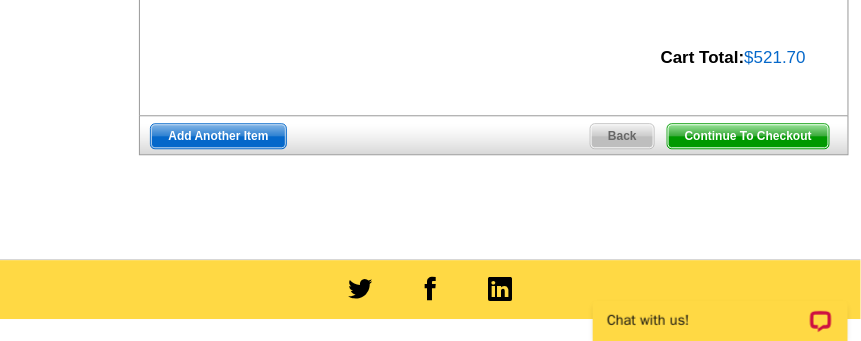 click on "Continue To Checkout" at bounding box center [748, 136] 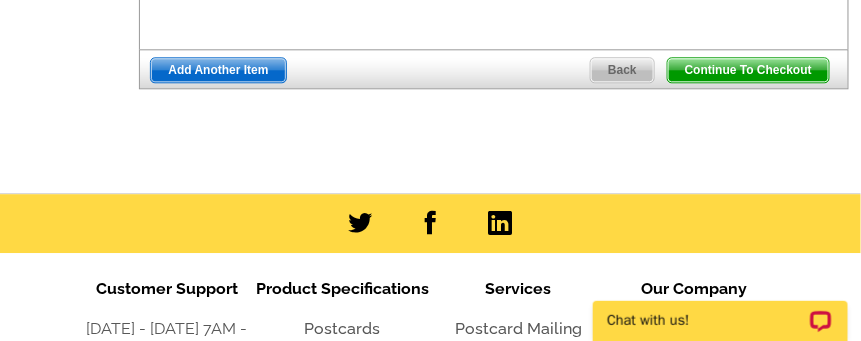 scroll, scrollTop: 974, scrollLeft: 0, axis: vertical 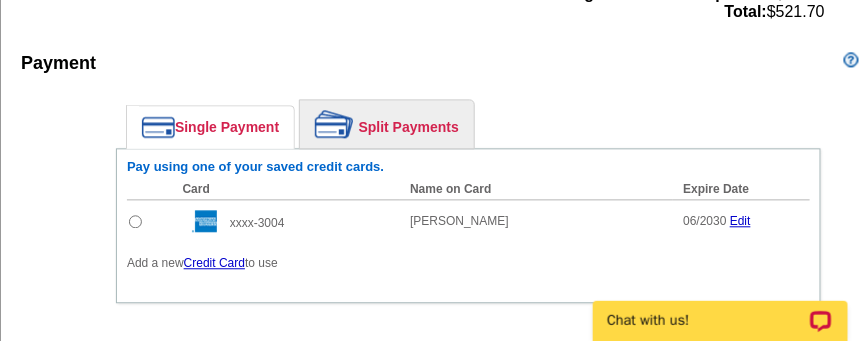 click at bounding box center [135, 221] 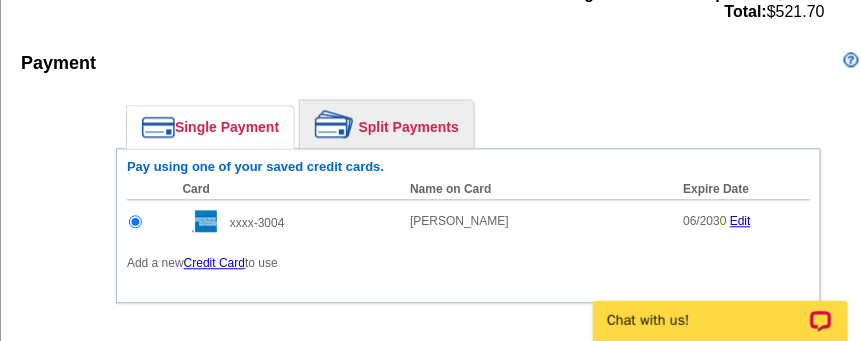 scroll, scrollTop: 0, scrollLeft: 0, axis: both 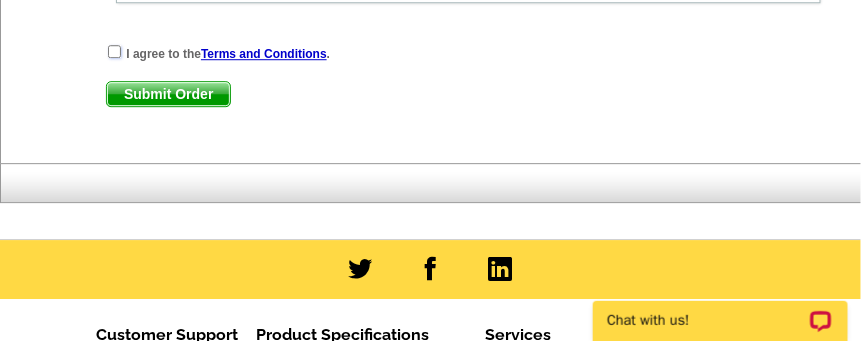 click at bounding box center [114, 51] 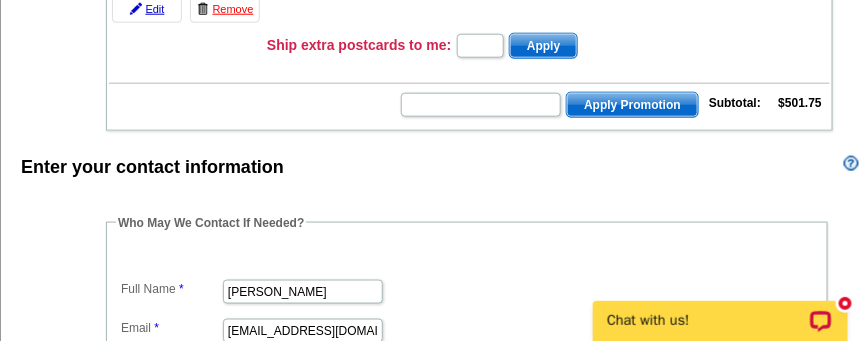 scroll, scrollTop: 500, scrollLeft: 0, axis: vertical 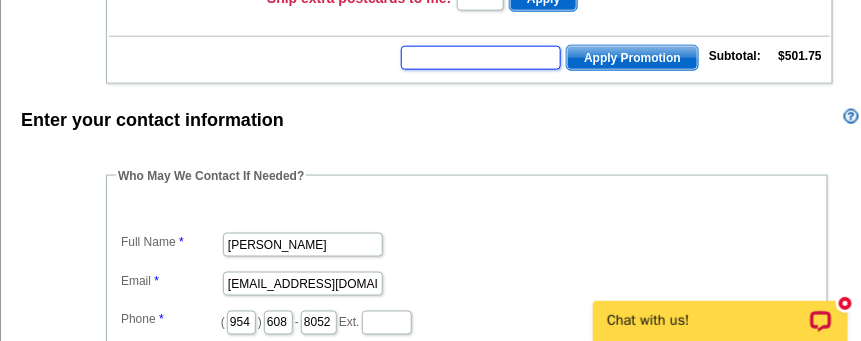click at bounding box center [481, 58] 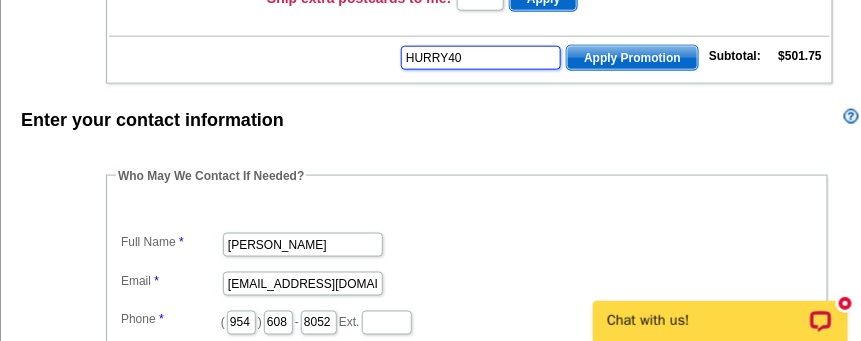 type on "HURRY40" 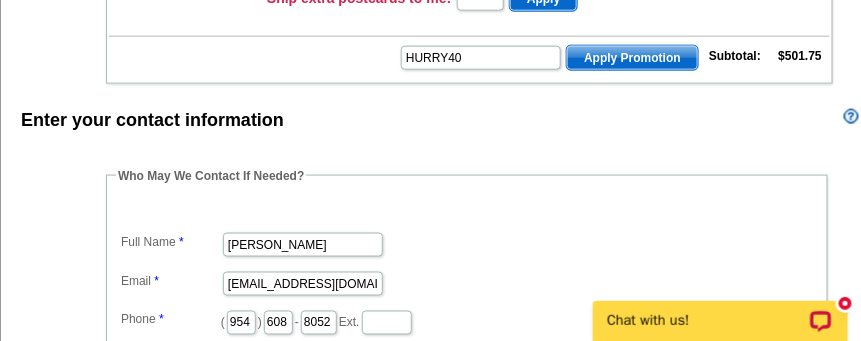 click on "Apply Promotion" at bounding box center [632, 58] 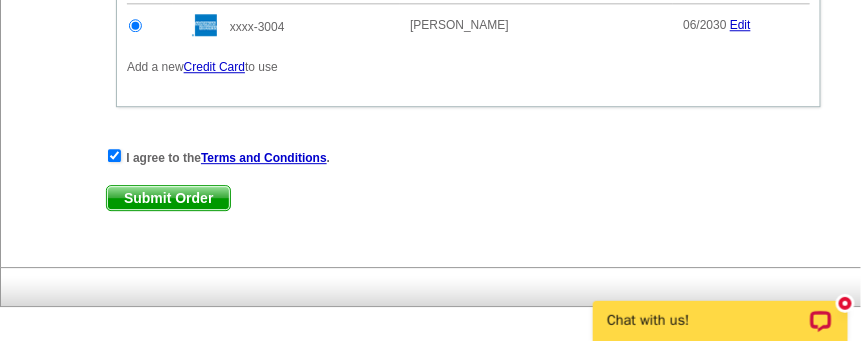 scroll, scrollTop: 1200, scrollLeft: 0, axis: vertical 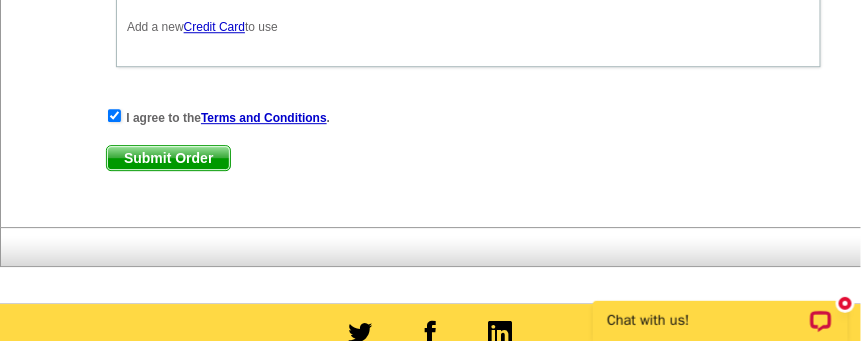click on "Submit Order" at bounding box center (168, 158) 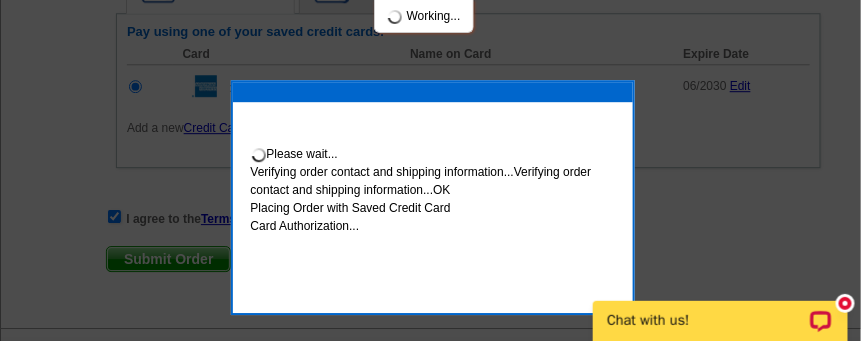 scroll, scrollTop: 1301, scrollLeft: 0, axis: vertical 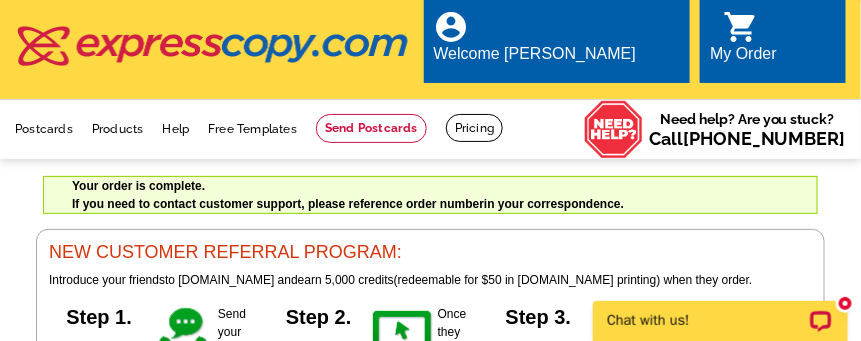 click on "shopping_cart" at bounding box center (741, 27) 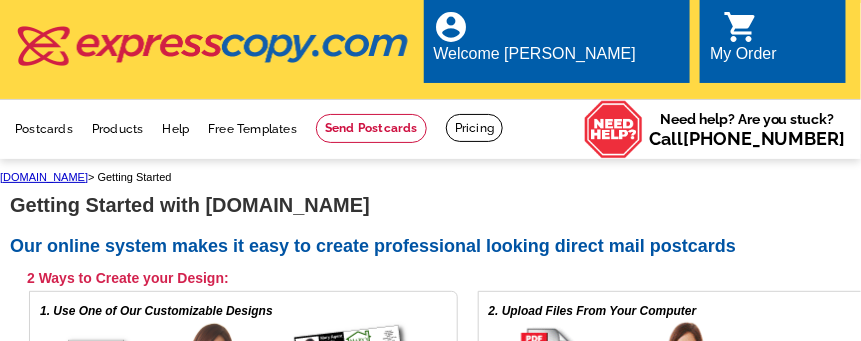 scroll, scrollTop: 69, scrollLeft: 0, axis: vertical 